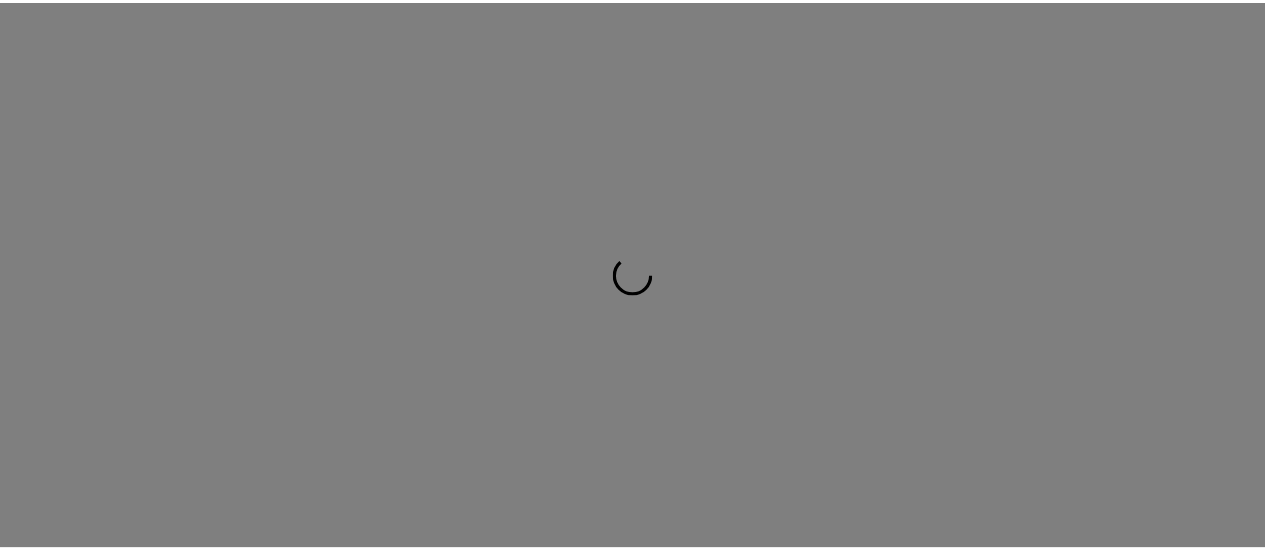 scroll, scrollTop: 0, scrollLeft: 0, axis: both 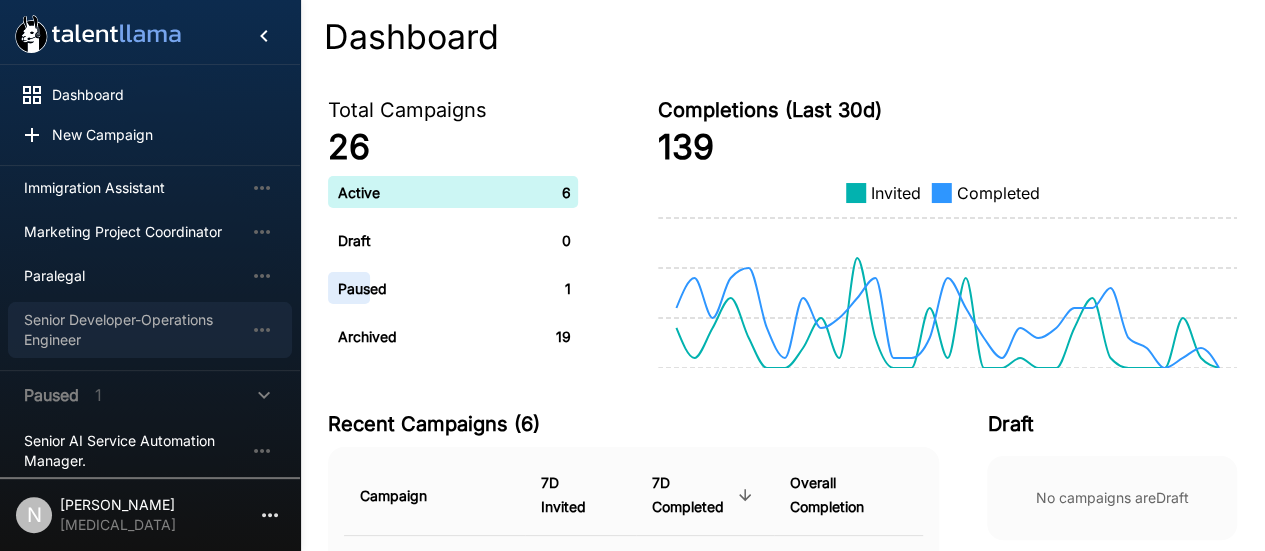 click on "Senior Developer-Operations Engineer" at bounding box center (134, 330) 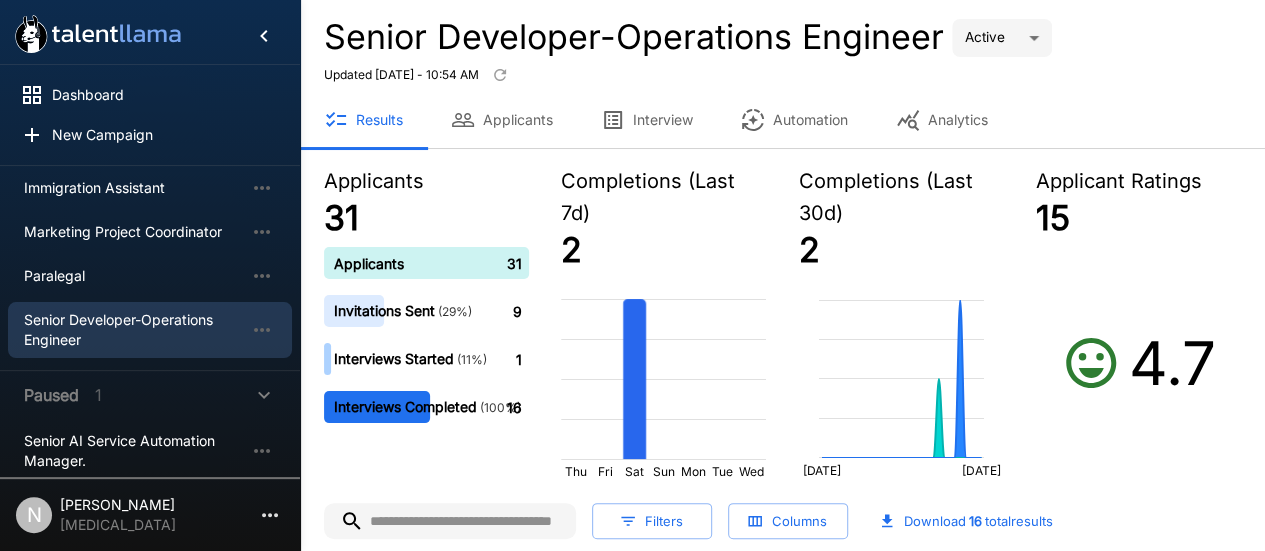 click on "Applicants" at bounding box center [502, 120] 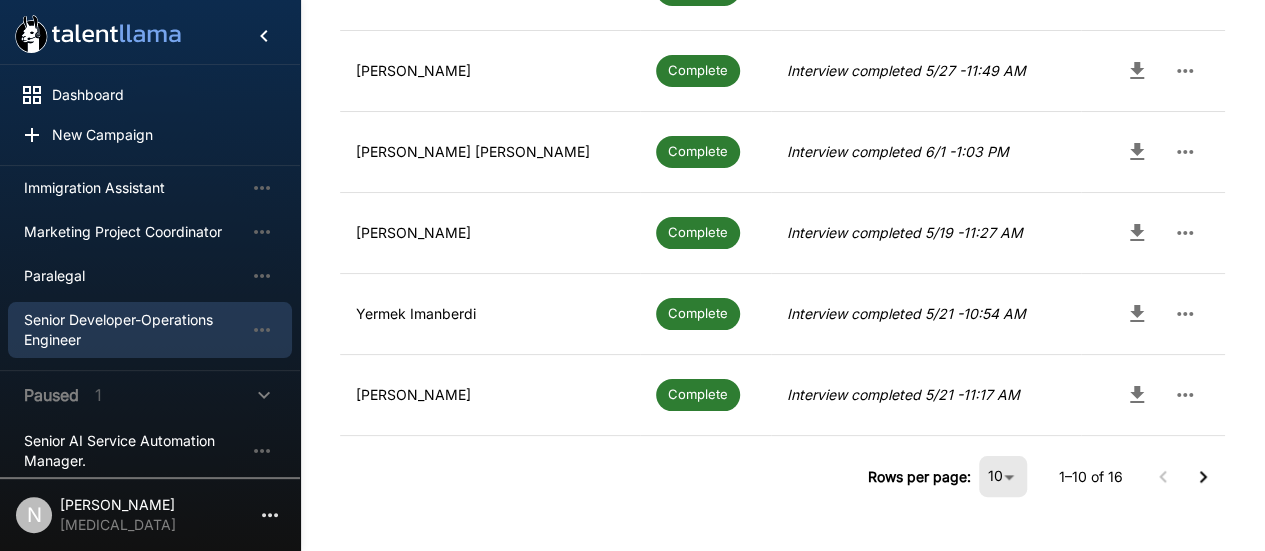 scroll, scrollTop: 850, scrollLeft: 0, axis: vertical 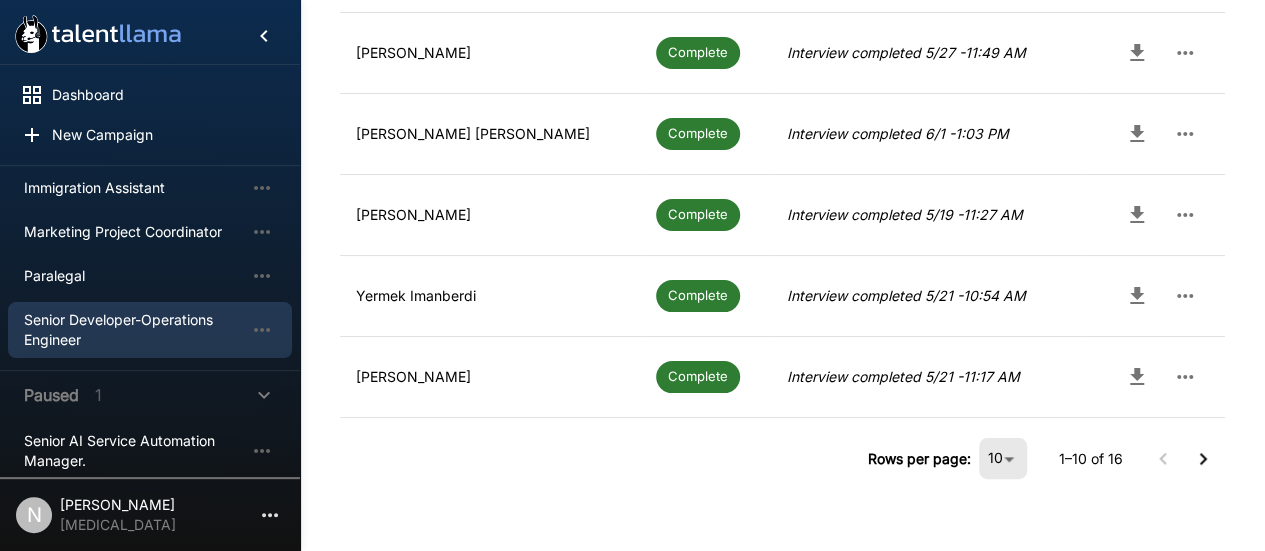 click 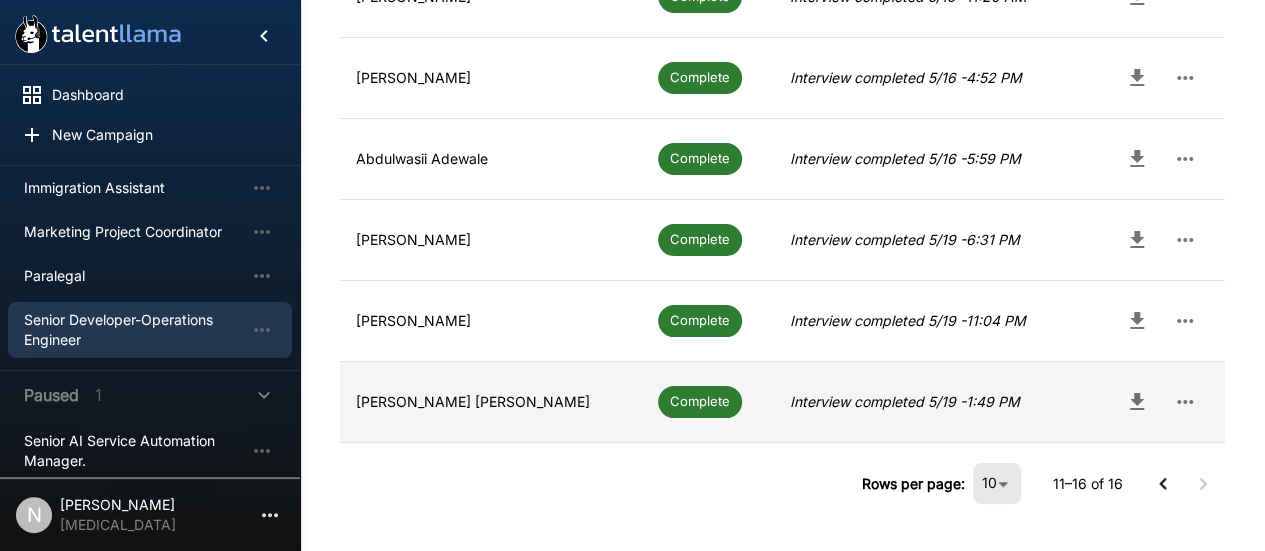 scroll, scrollTop: 502, scrollLeft: 0, axis: vertical 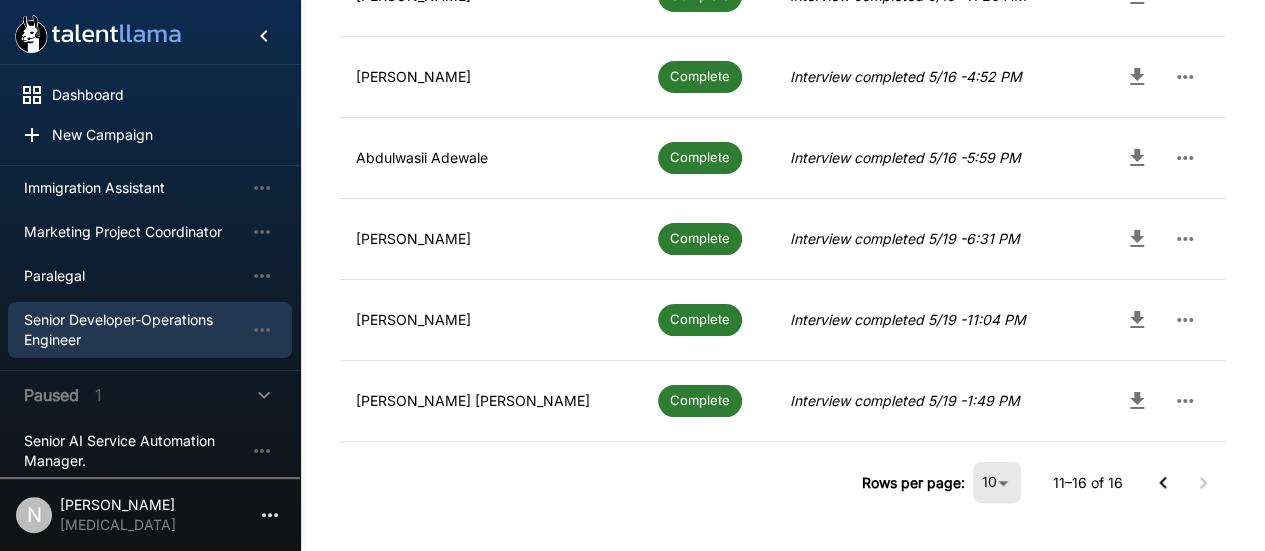 click 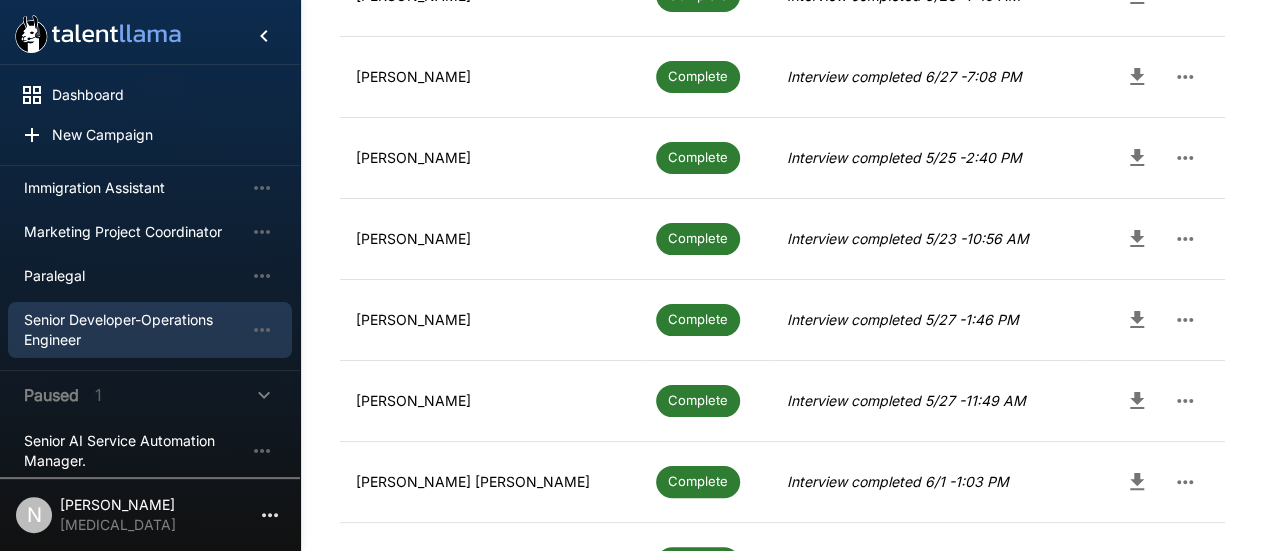 scroll, scrollTop: 824, scrollLeft: 0, axis: vertical 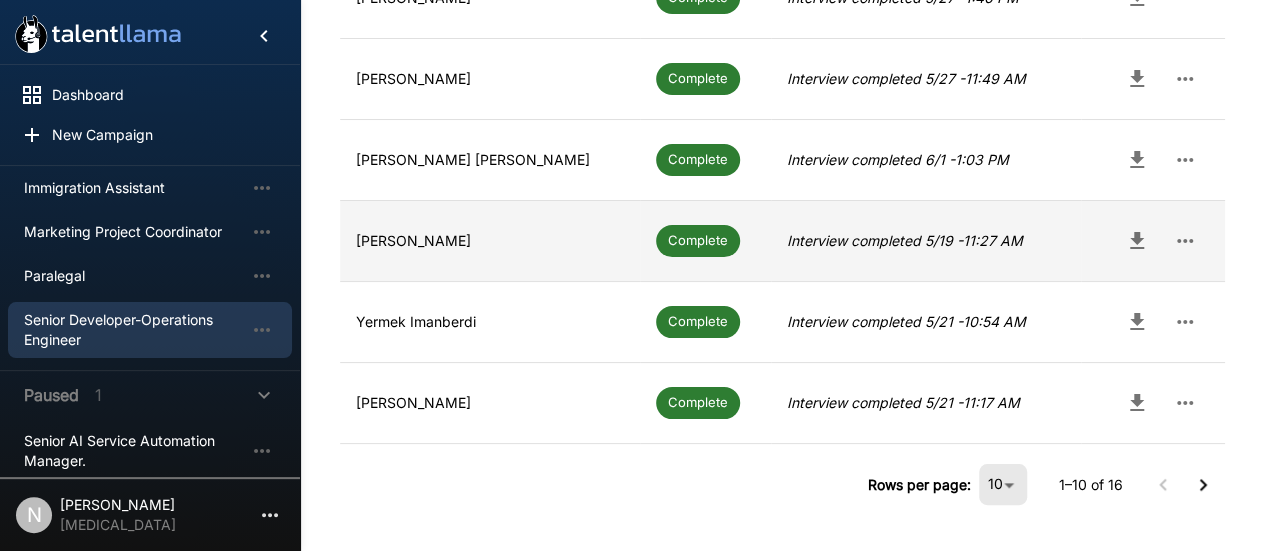 click on "[PERSON_NAME]" at bounding box center [490, 241] 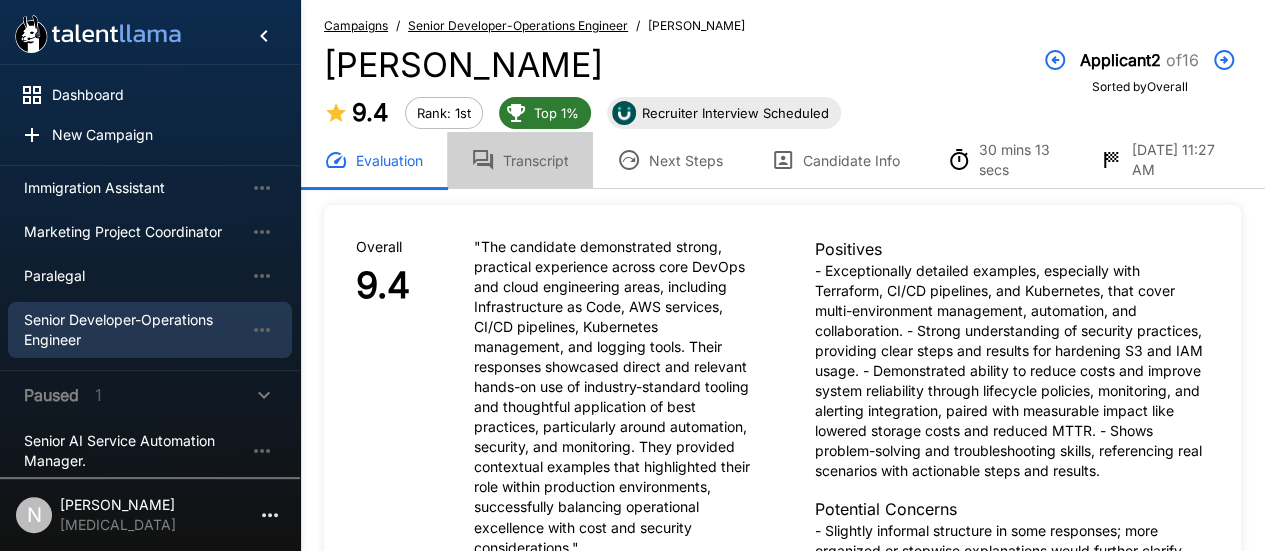 click on "Transcript" at bounding box center [520, 160] 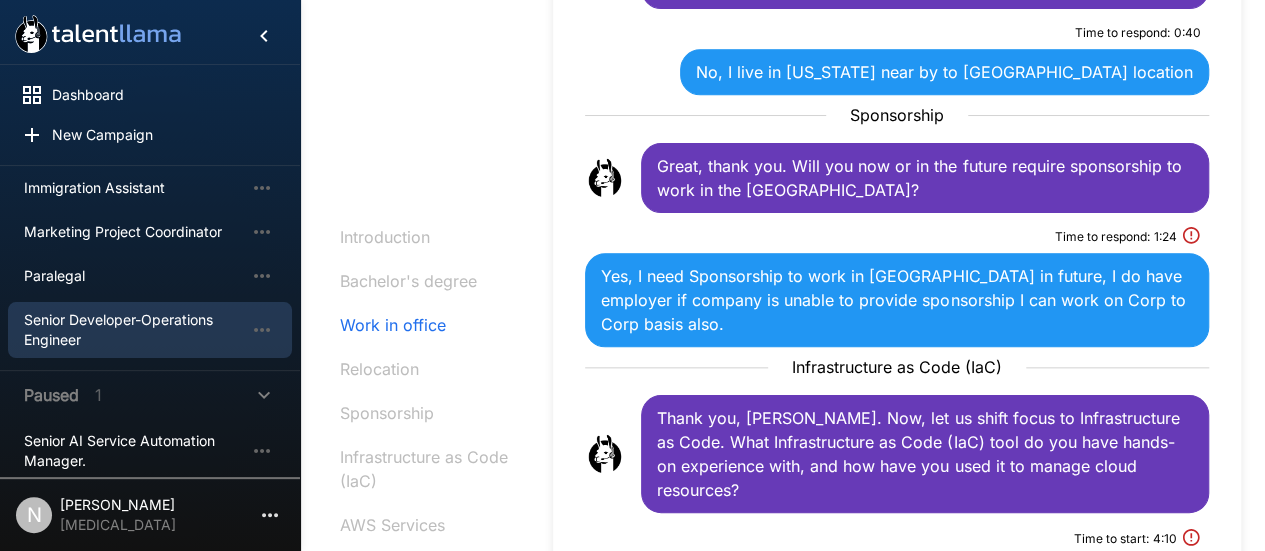 scroll, scrollTop: 979, scrollLeft: 0, axis: vertical 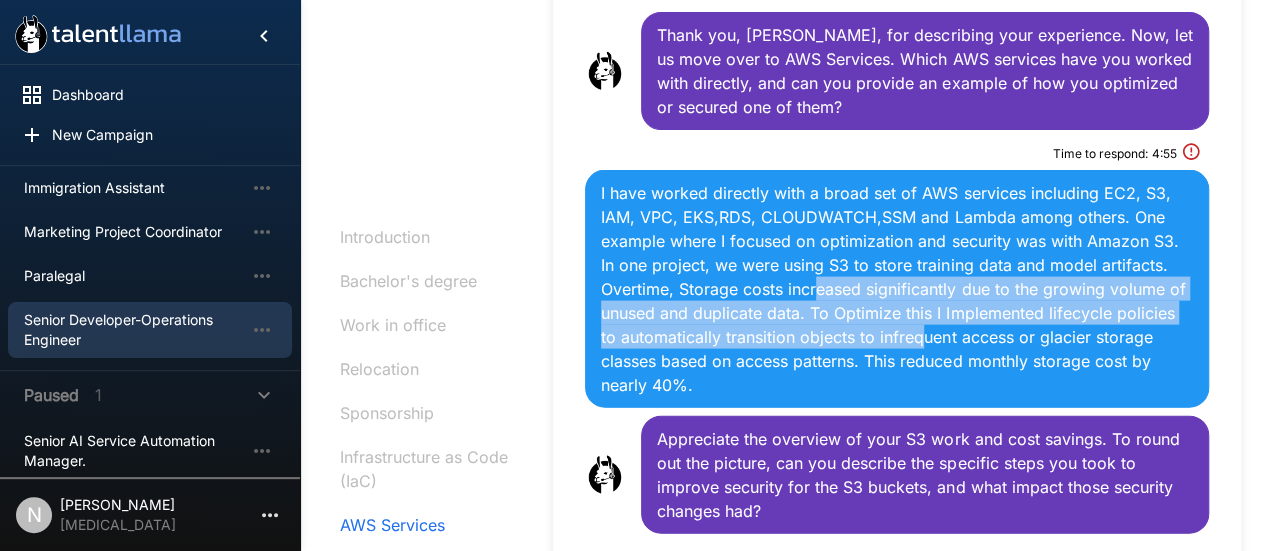 drag, startPoint x: 899, startPoint y: 272, endPoint x: 826, endPoint y: 207, distance: 97.74457 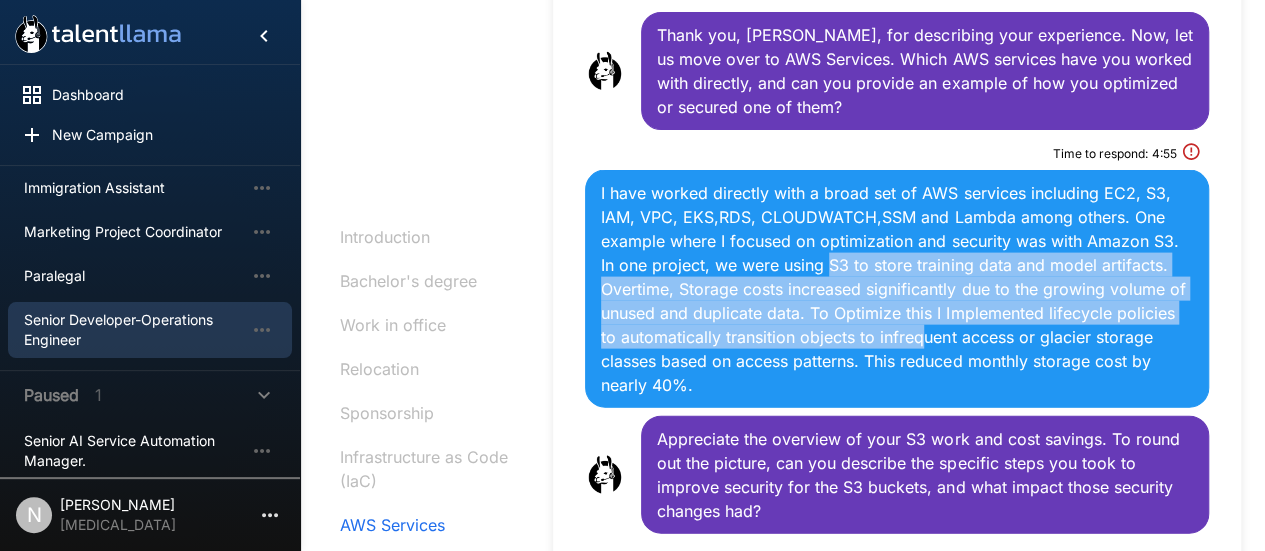 click on "I have worked directly with a broad set of AWS services including EC2, S3, IAM, VPC, EKS,RDS, CLOUDWATCH,SSM  and Lambda among others. One example where I focused on optimization and security was with Amazon S3.
In one project, we were using S3 to store training data and model artifacts. Overtime, Storage costs increased significantly due to the growing volume of unused and duplicate data. To Optimize this I Implemented lifecycle policies to automatically transition objects to infrequent access or glacier storage classes based on access patterns. This reduced monthly storage cost by nearly 40%." at bounding box center [897, 289] 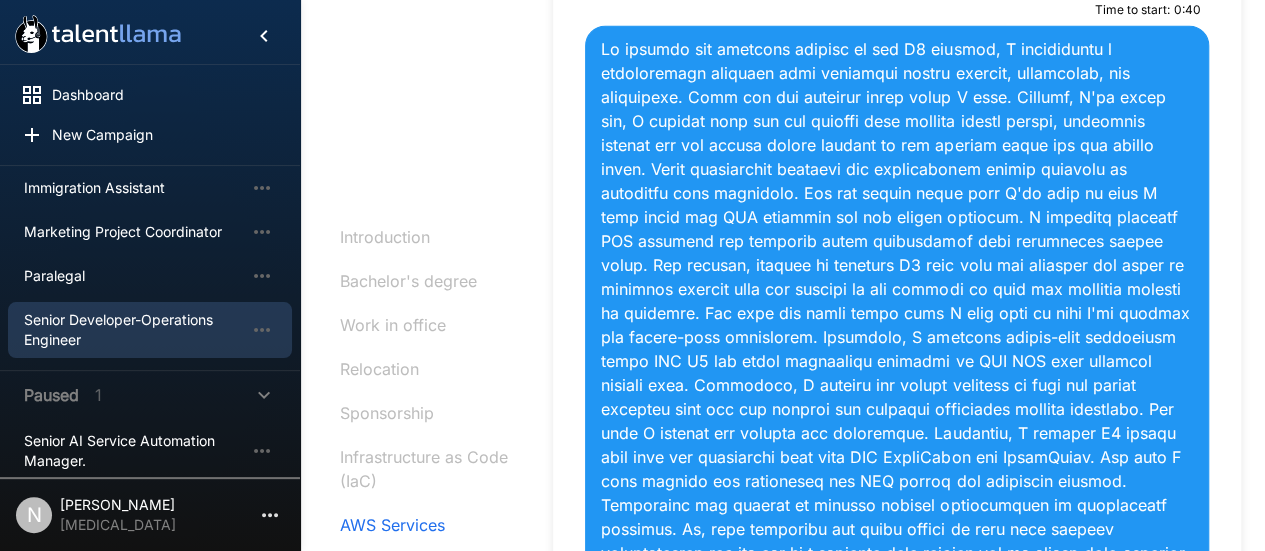 scroll, scrollTop: 2586, scrollLeft: 0, axis: vertical 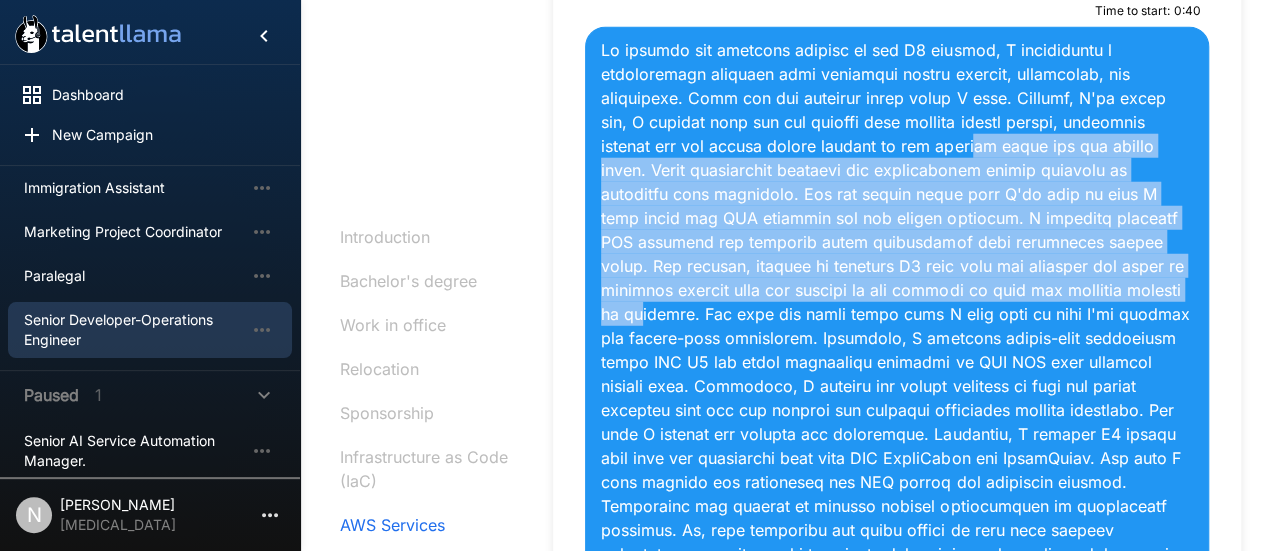 drag, startPoint x: 1023, startPoint y: 224, endPoint x: 892, endPoint y: 97, distance: 182.45547 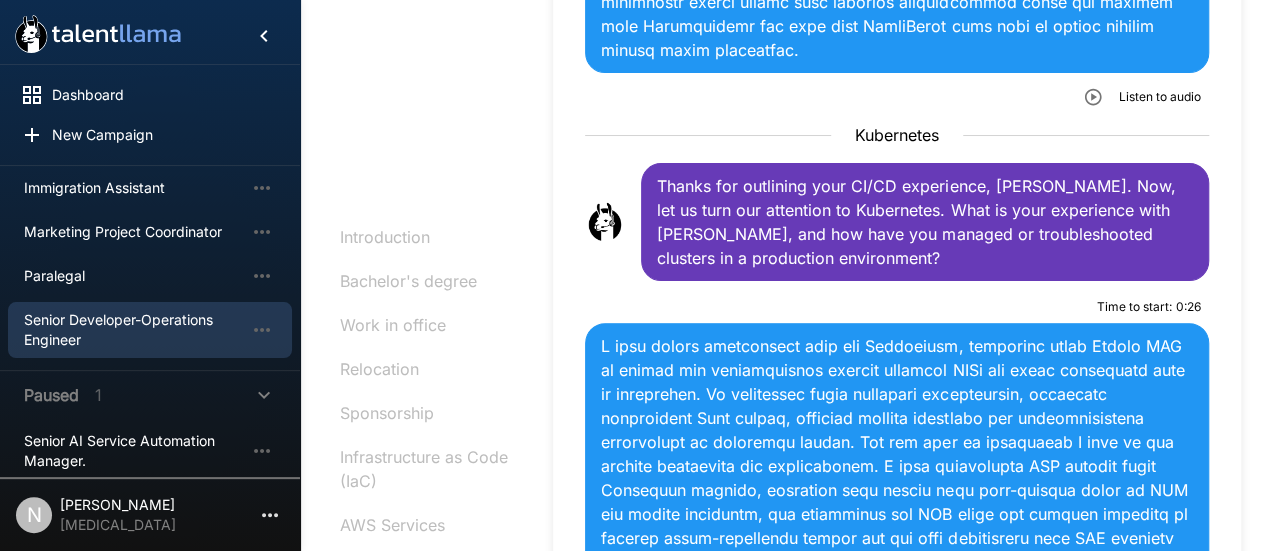 scroll, scrollTop: 4017, scrollLeft: 0, axis: vertical 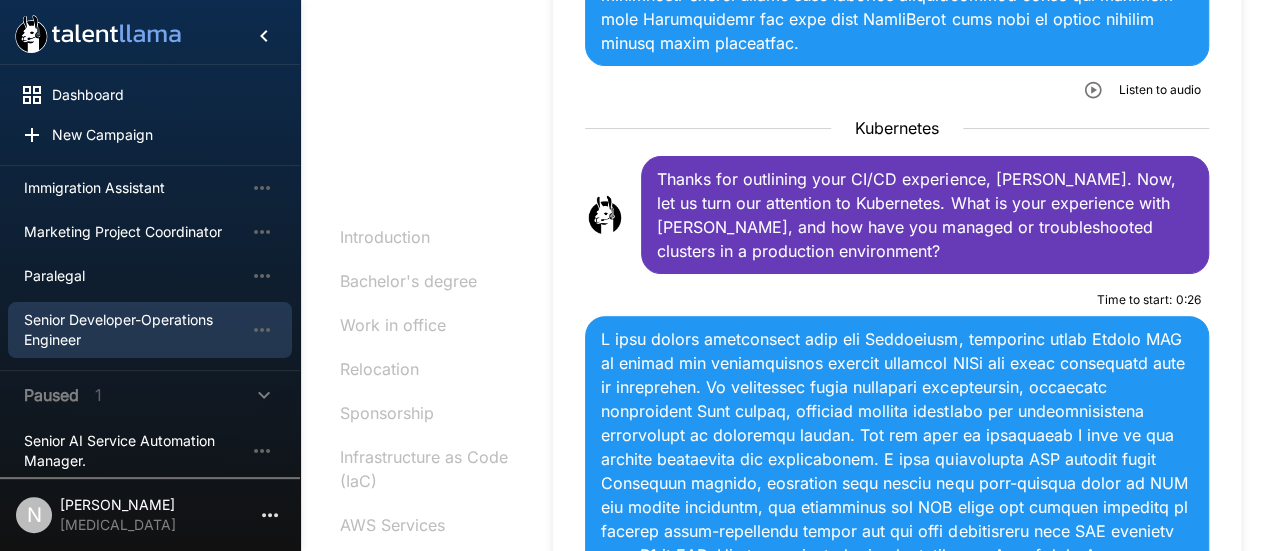 click on "Senior Developer-Operations Engineer" at bounding box center (134, 330) 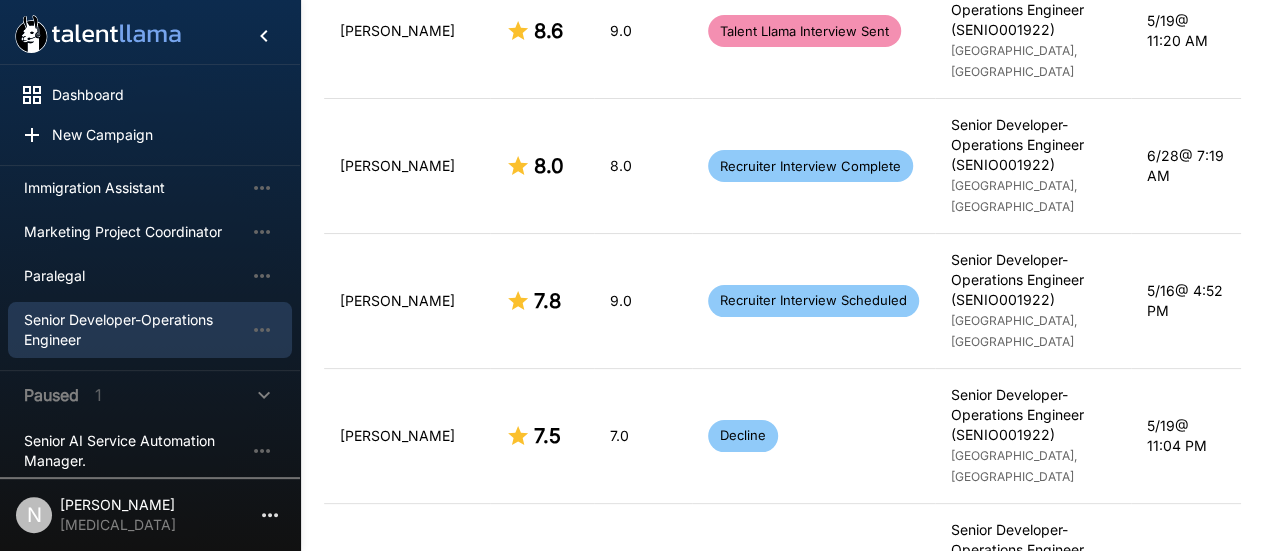 scroll, scrollTop: 1617, scrollLeft: 0, axis: vertical 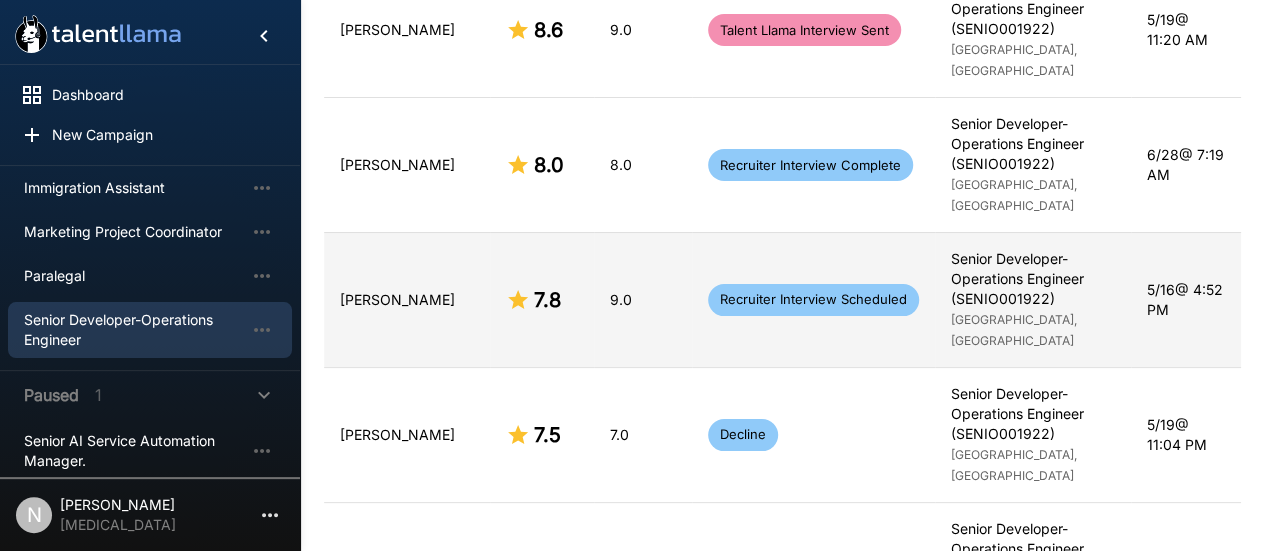 click on "[PERSON_NAME]" at bounding box center (407, 299) 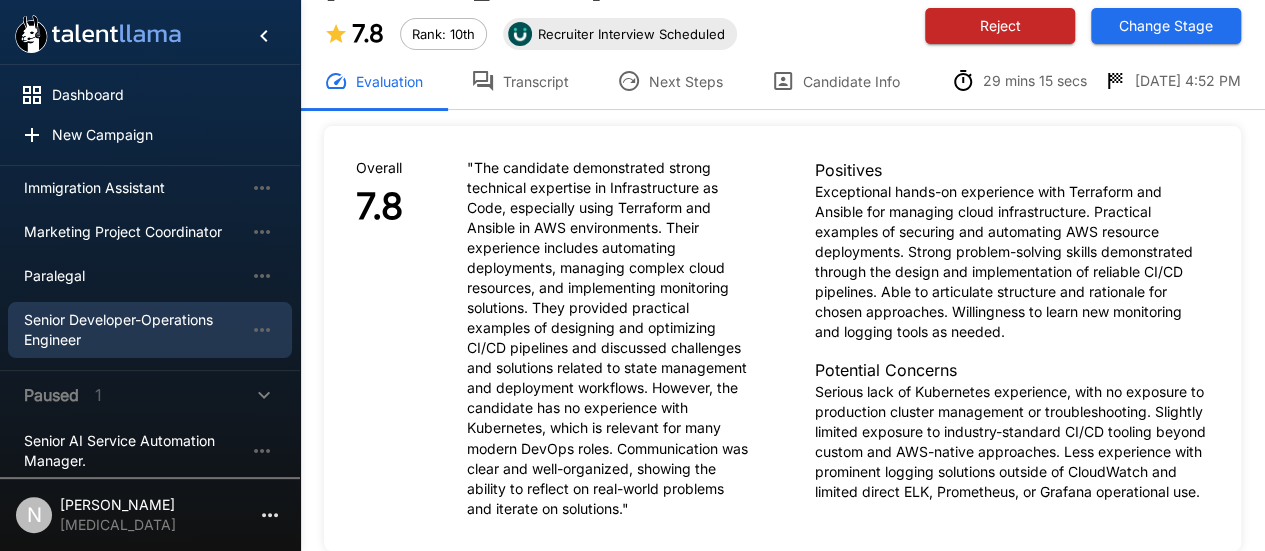 scroll, scrollTop: 0, scrollLeft: 0, axis: both 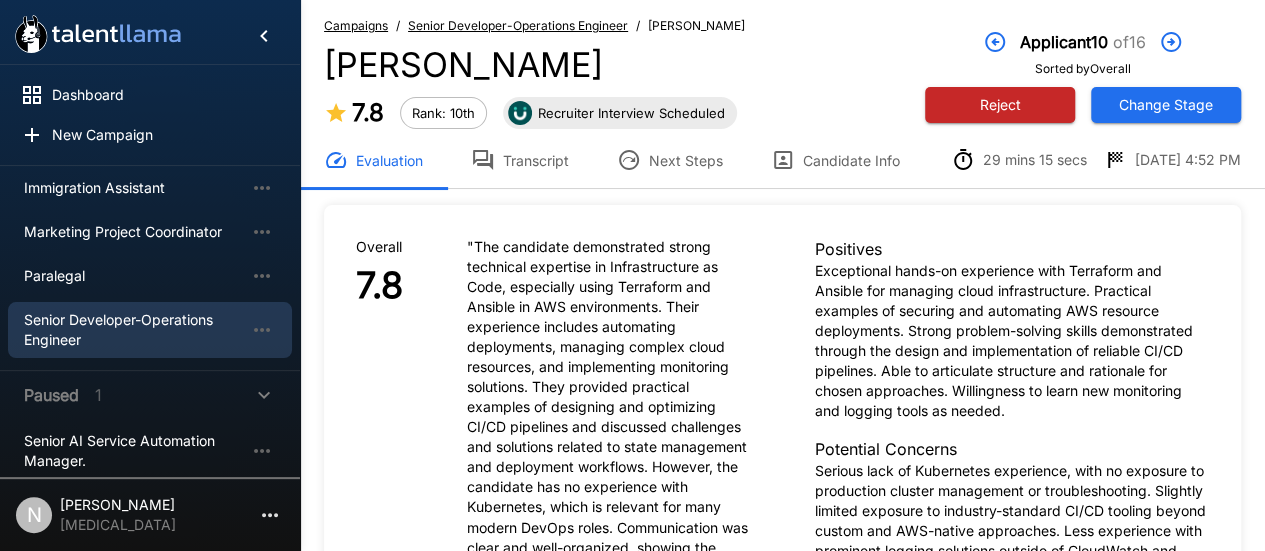 click on "Transcript" at bounding box center (520, 160) 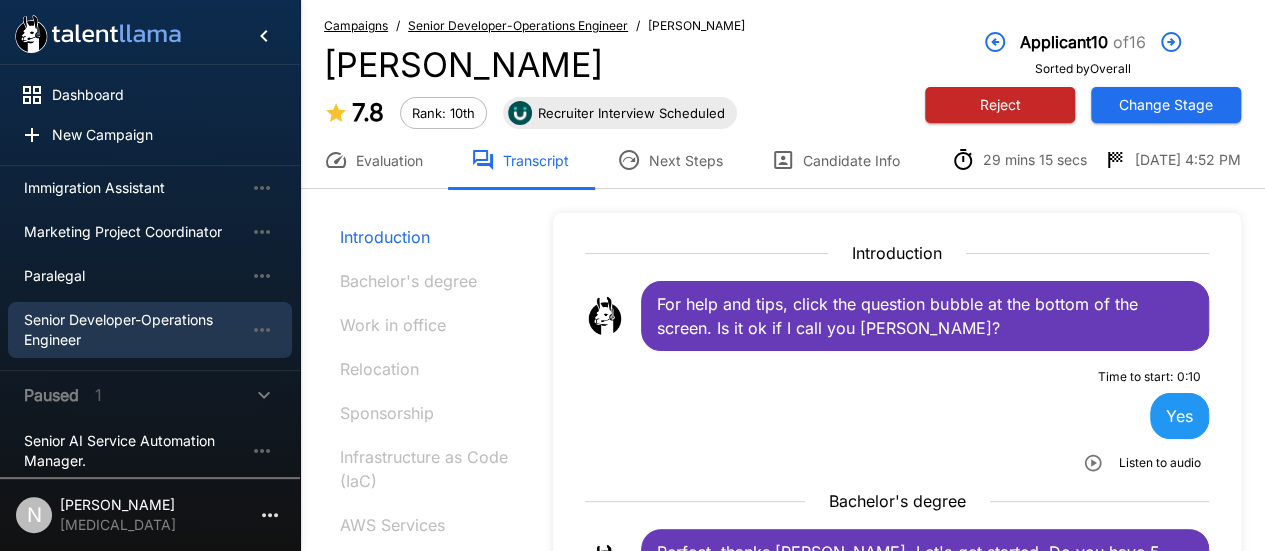 type 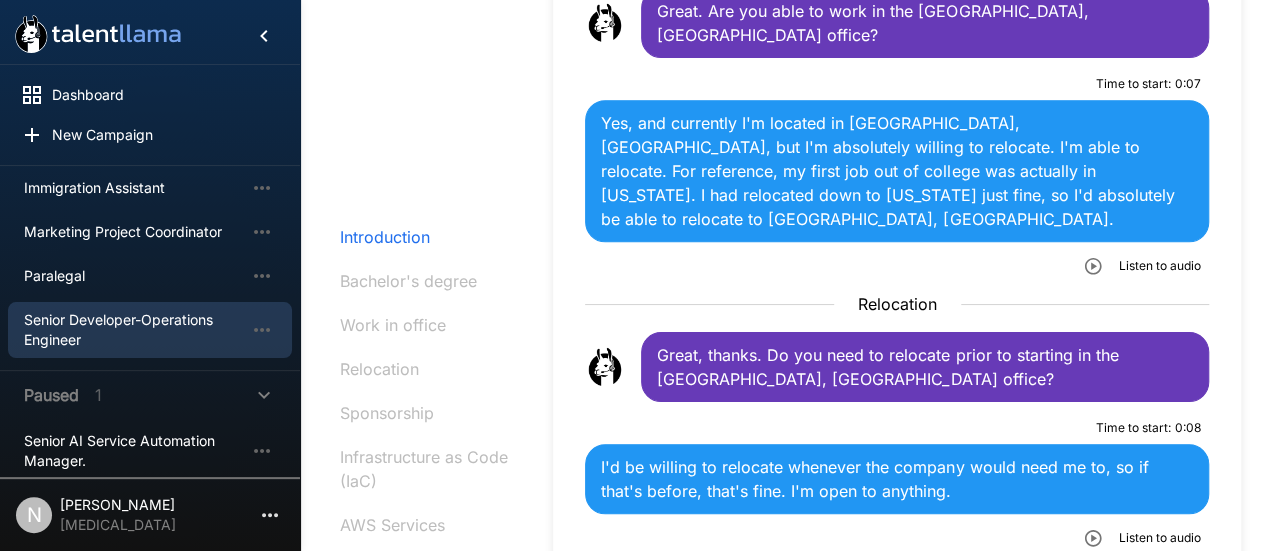 scroll, scrollTop: 790, scrollLeft: 0, axis: vertical 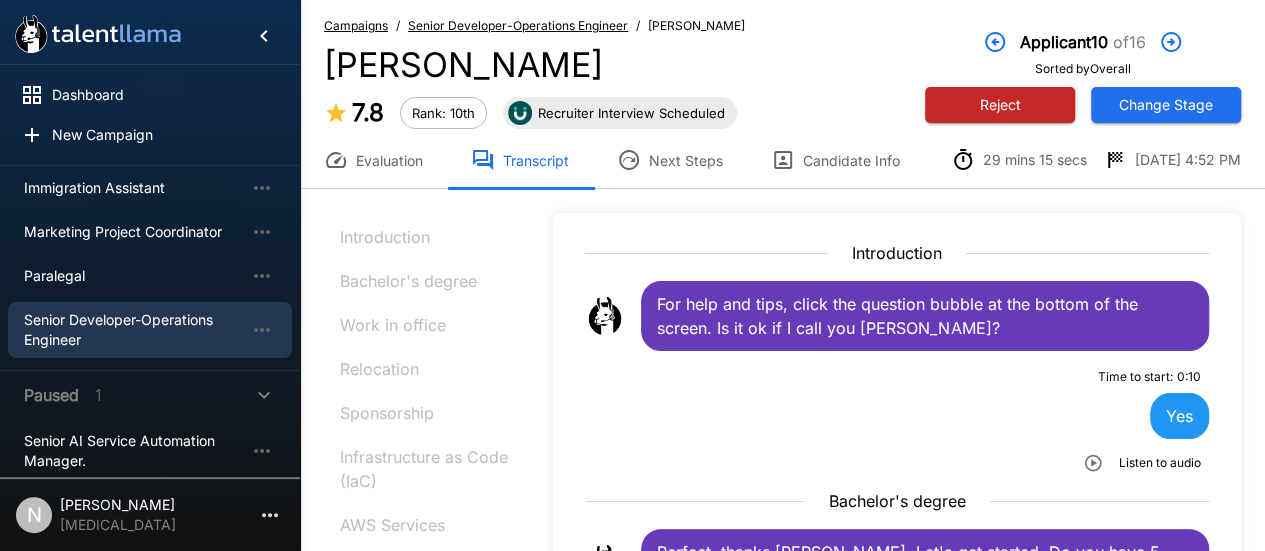 click on "Senior Developer-Operations Engineer" at bounding box center [134, 330] 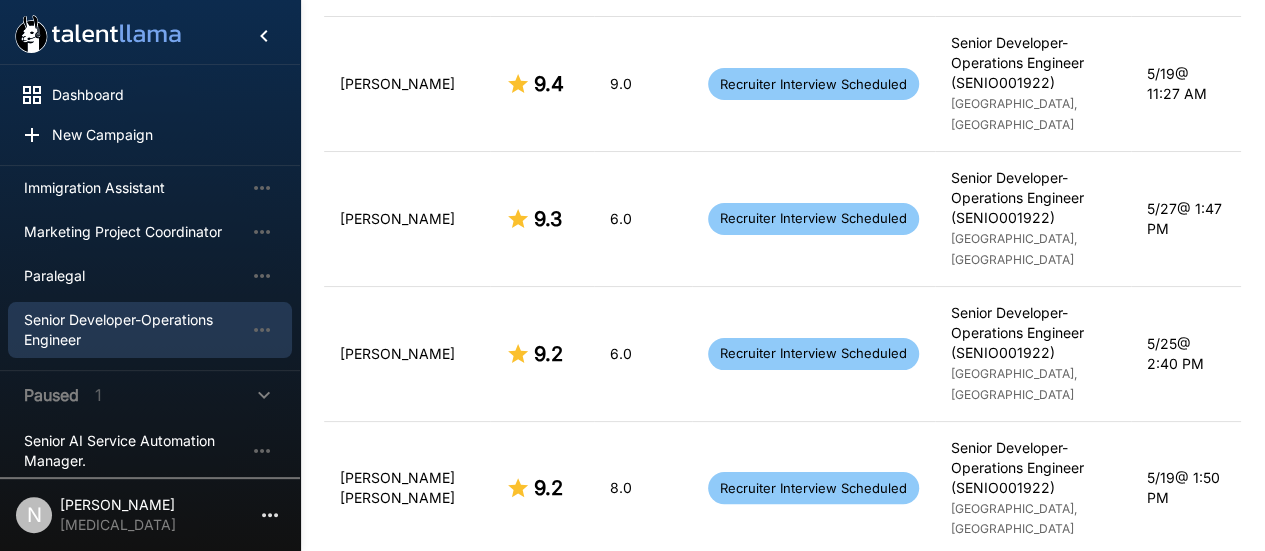 scroll, scrollTop: 764, scrollLeft: 0, axis: vertical 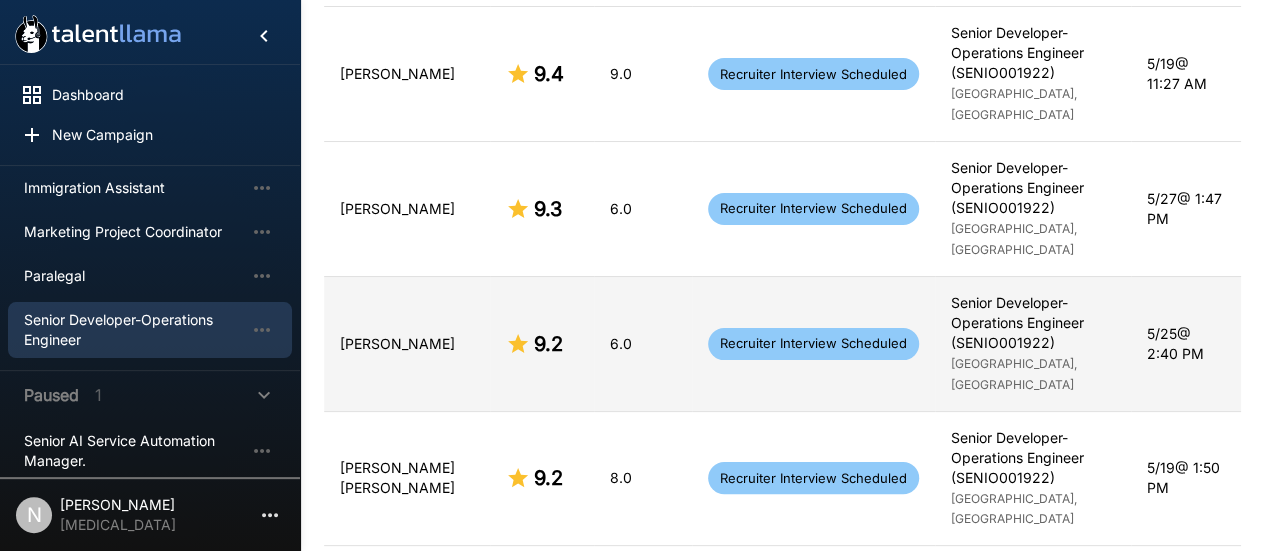 click on "[PERSON_NAME]" at bounding box center [407, 343] 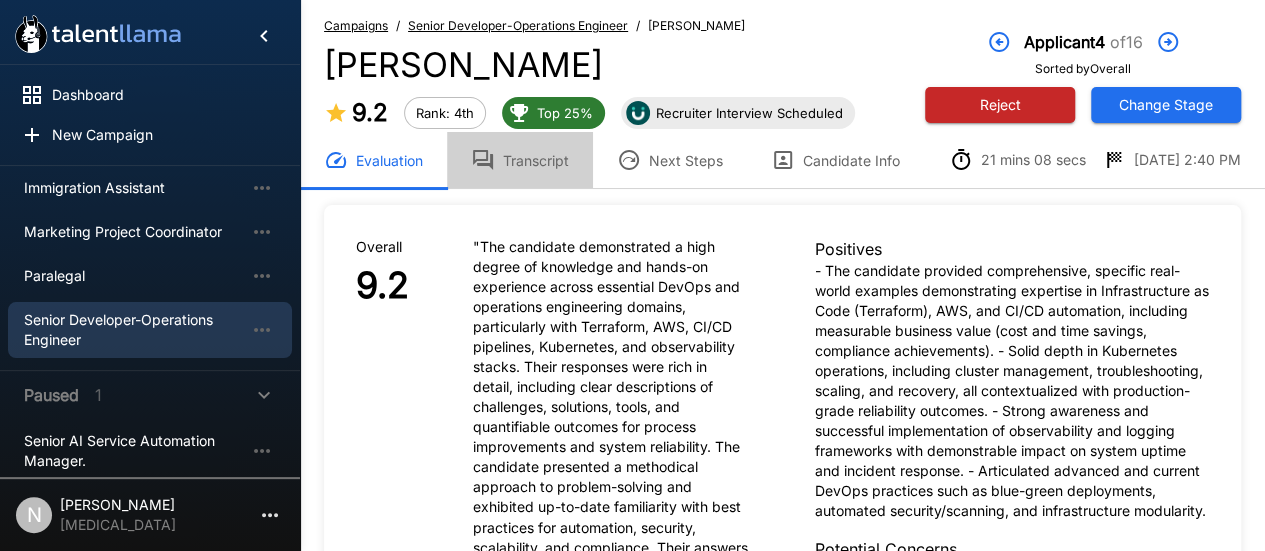 click on "Transcript" at bounding box center [520, 160] 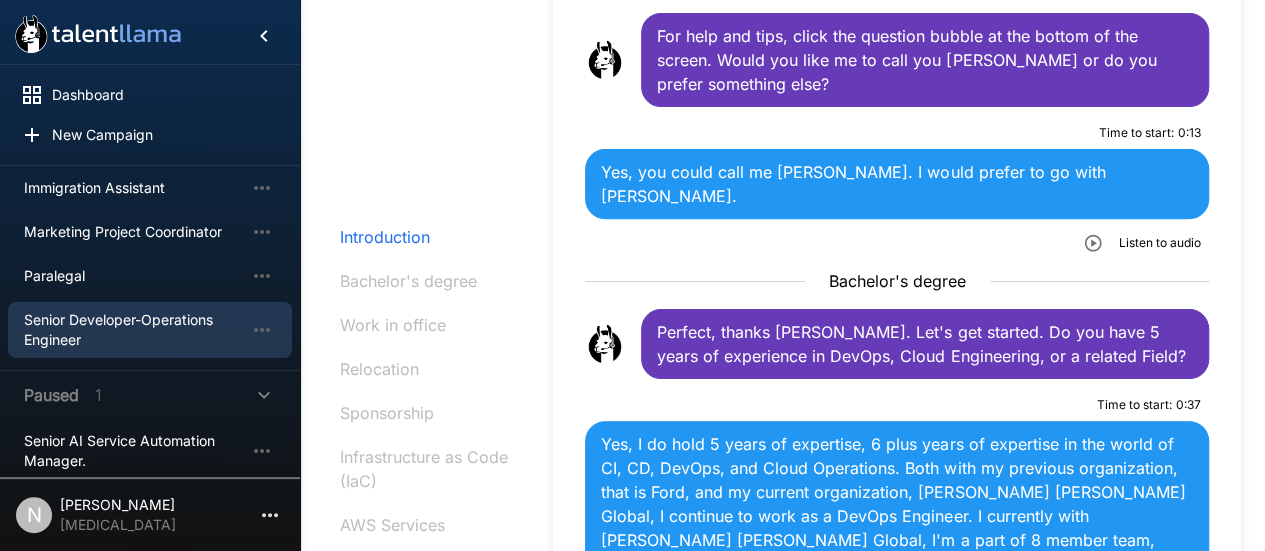 scroll, scrollTop: 275, scrollLeft: 0, axis: vertical 